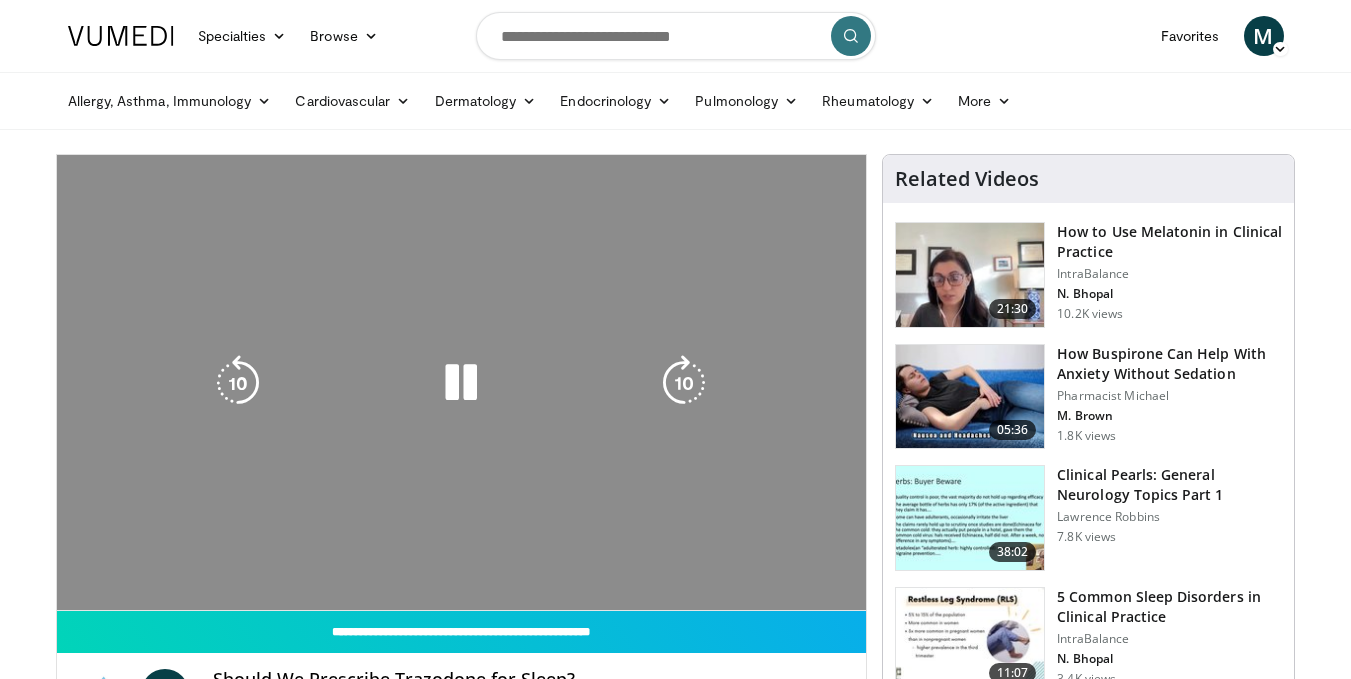 scroll, scrollTop: 0, scrollLeft: 0, axis: both 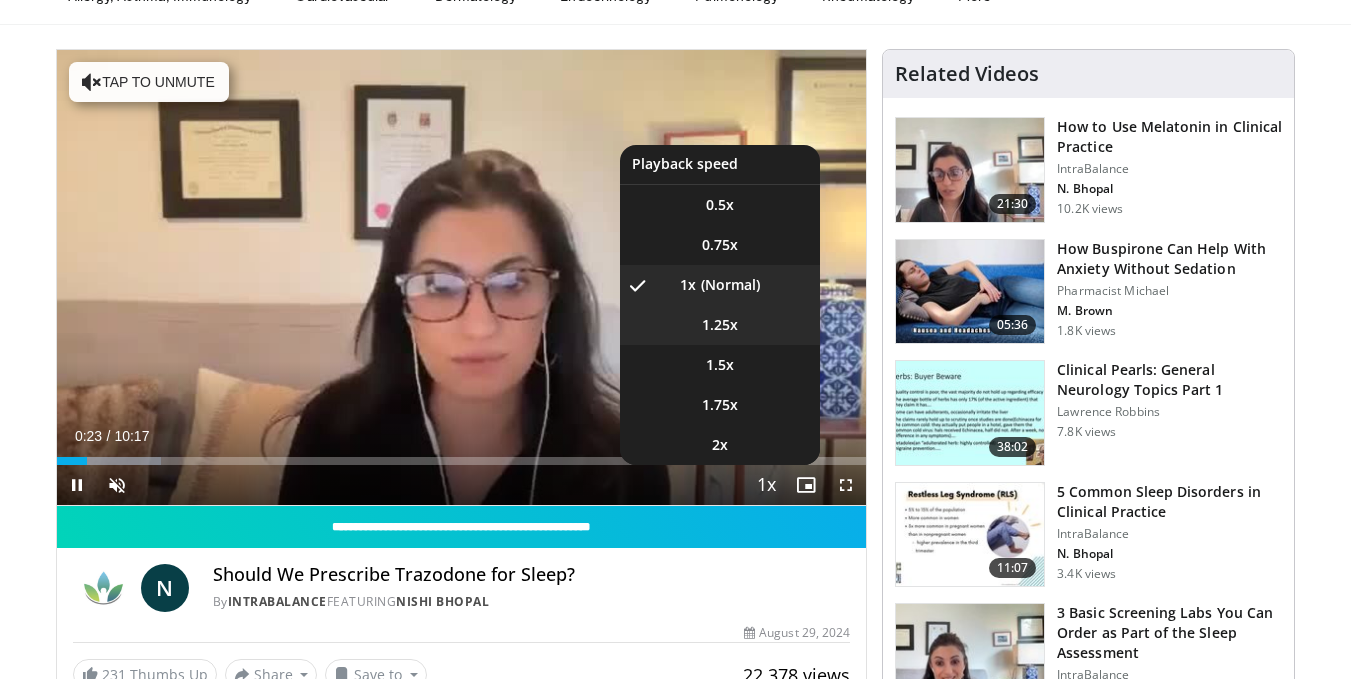 click on "1.25x" at bounding box center (720, 325) 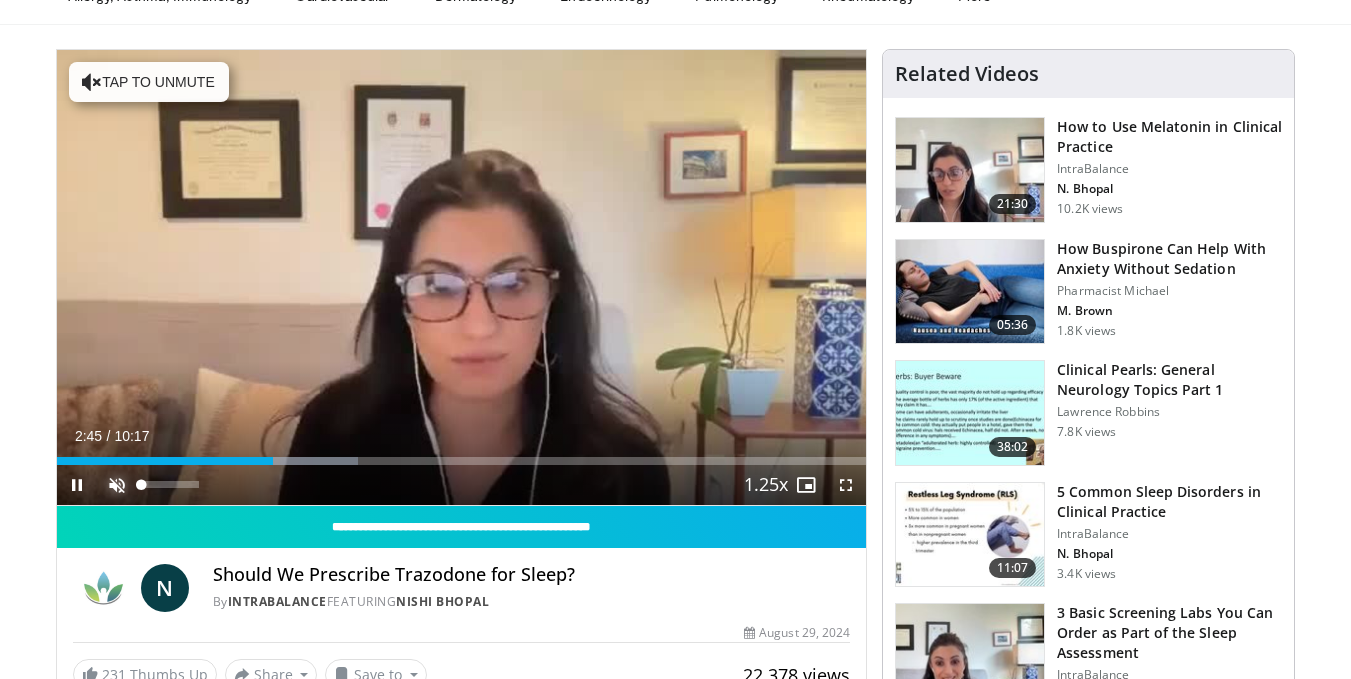 click at bounding box center [117, 485] 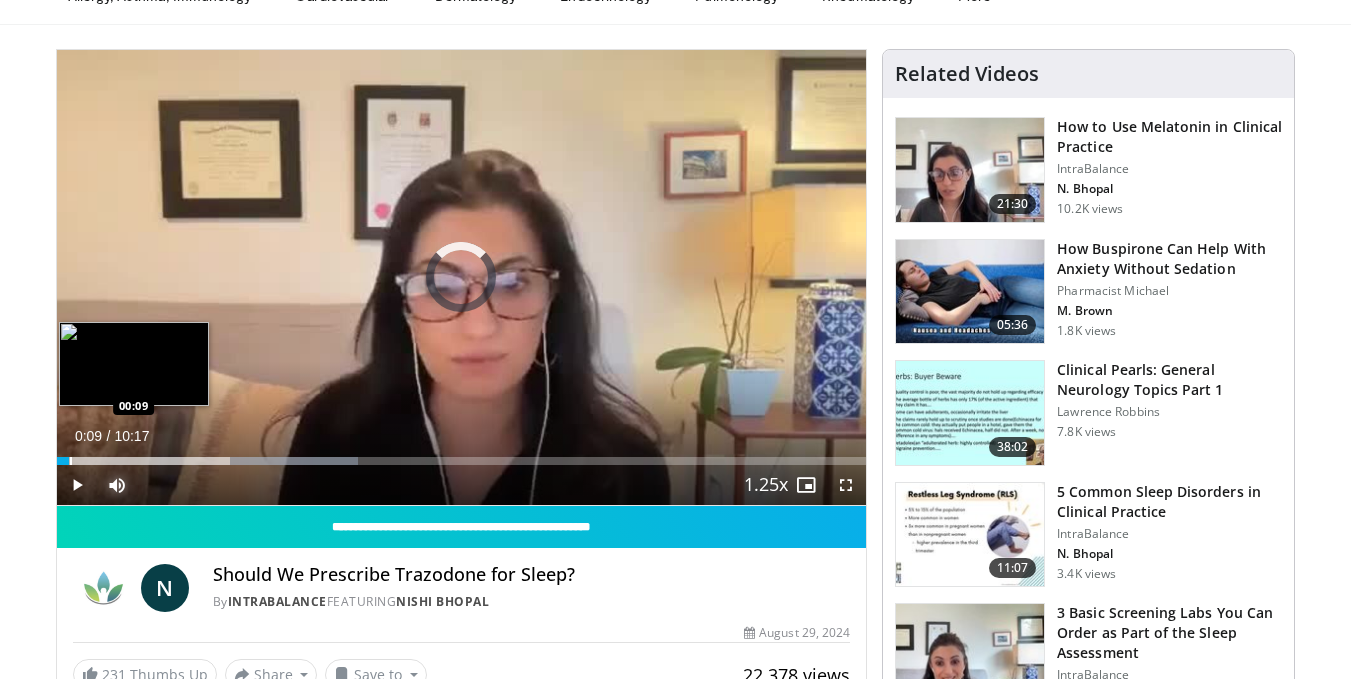 click on "Loaded :  37.20% 02:45 00:09" at bounding box center (462, 455) 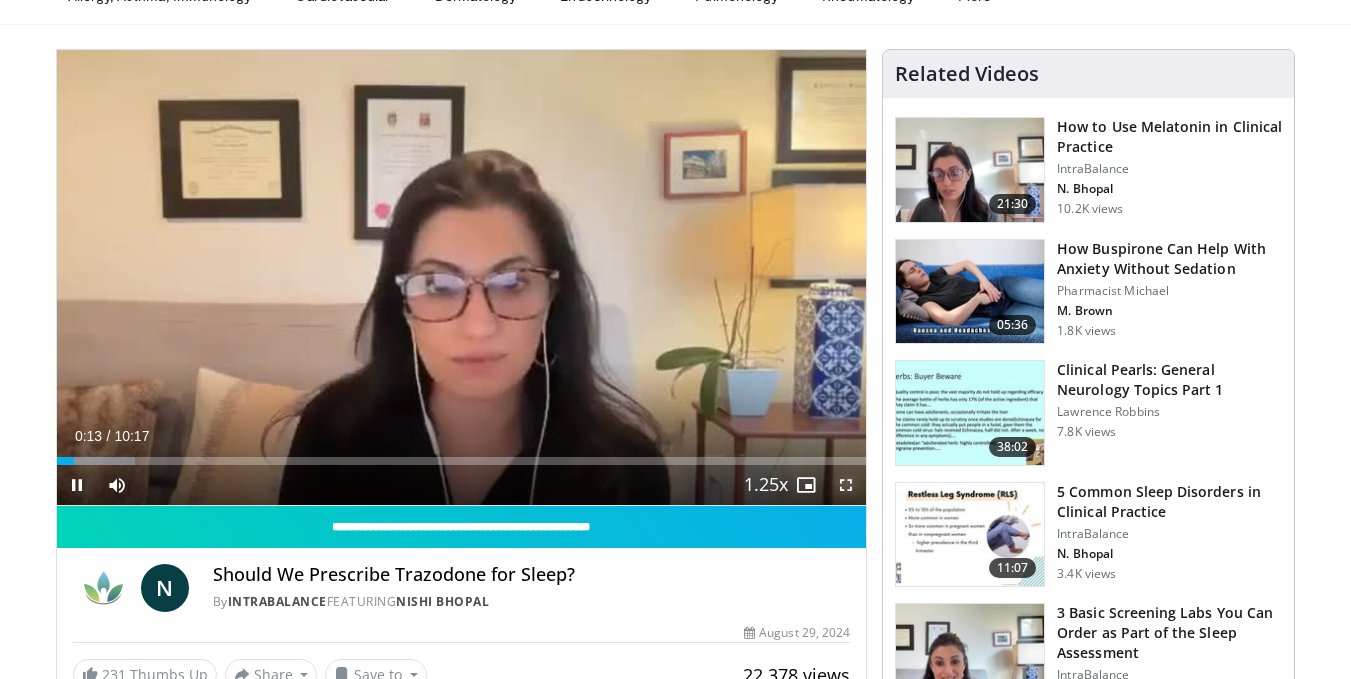 click at bounding box center [846, 485] 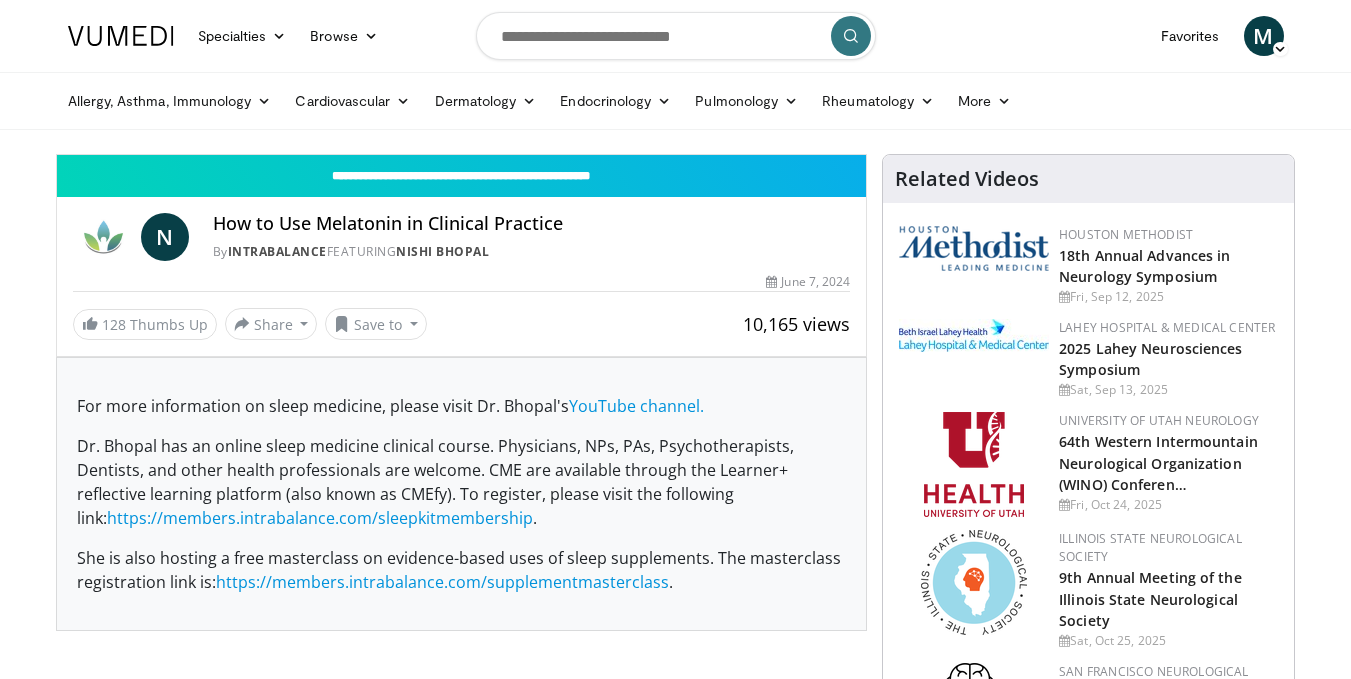 scroll, scrollTop: 0, scrollLeft: 0, axis: both 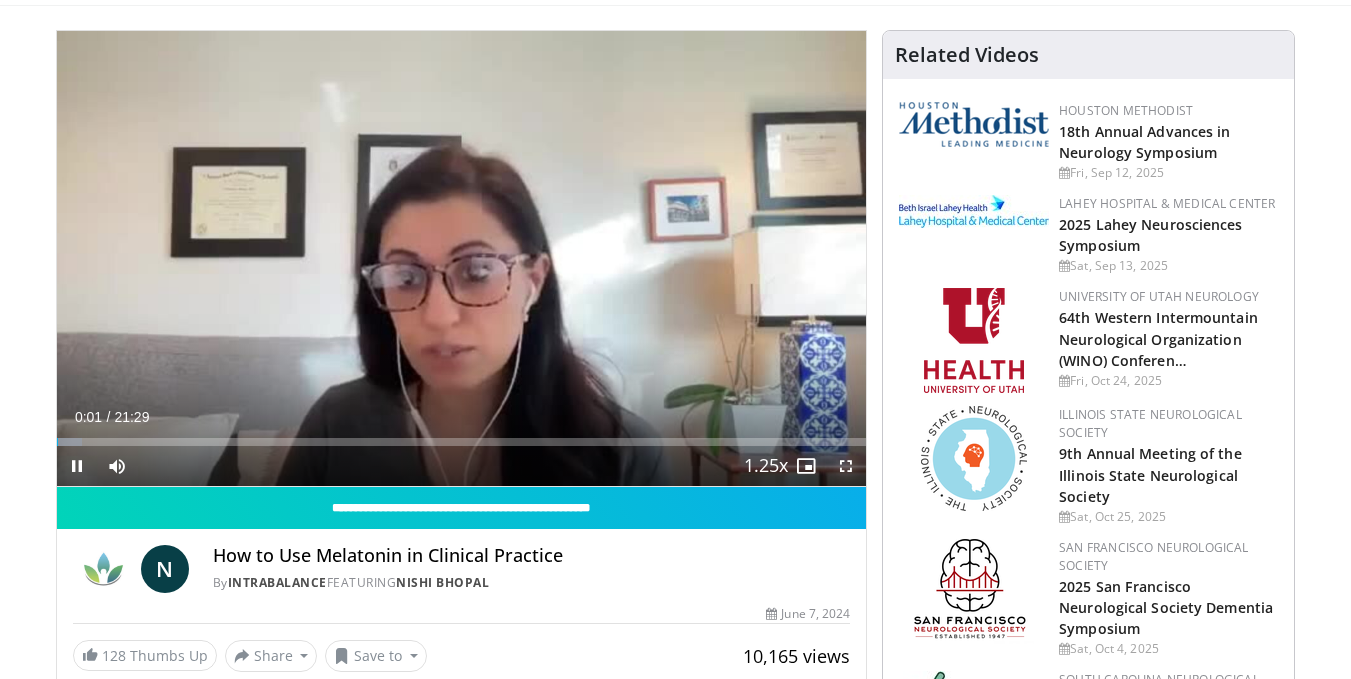 click at bounding box center [846, 466] 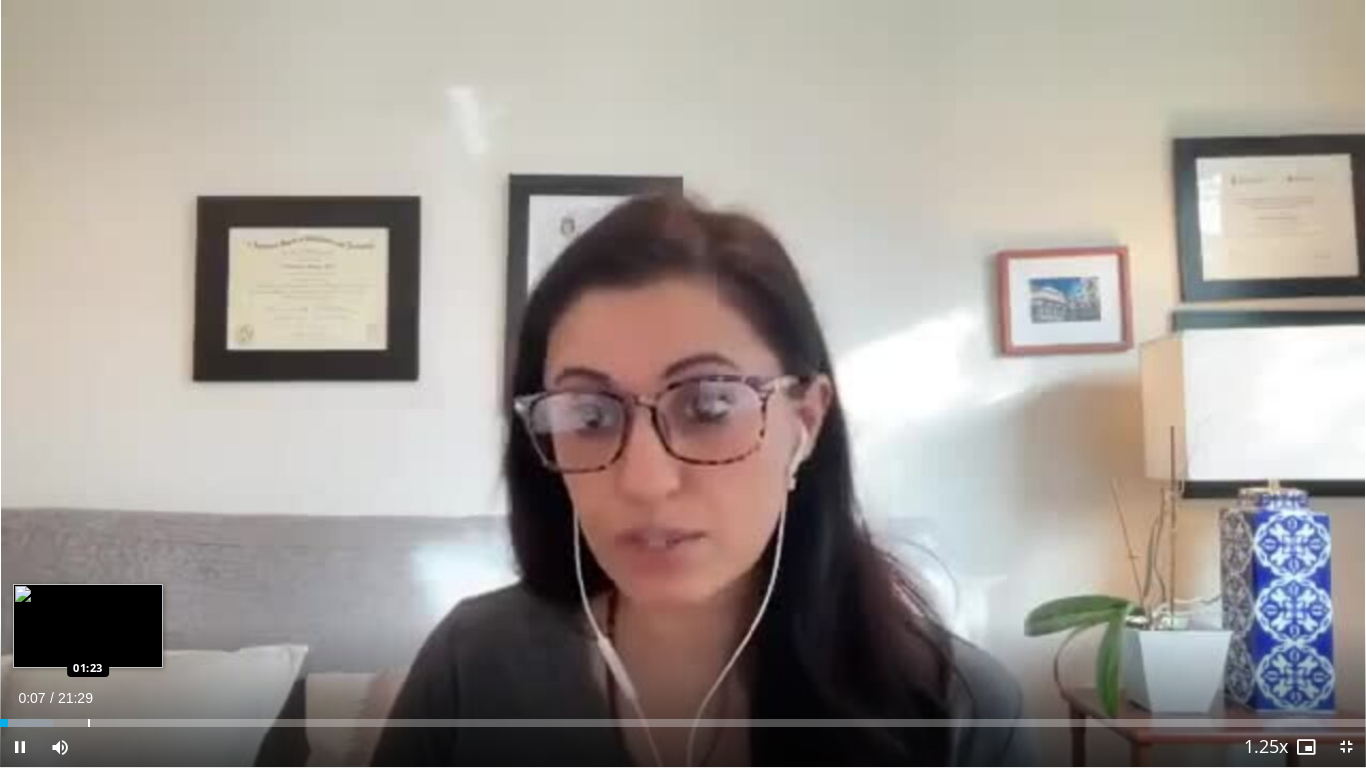 click on "Loaded :  3.87% 00:07 01:23" at bounding box center [683, 717] 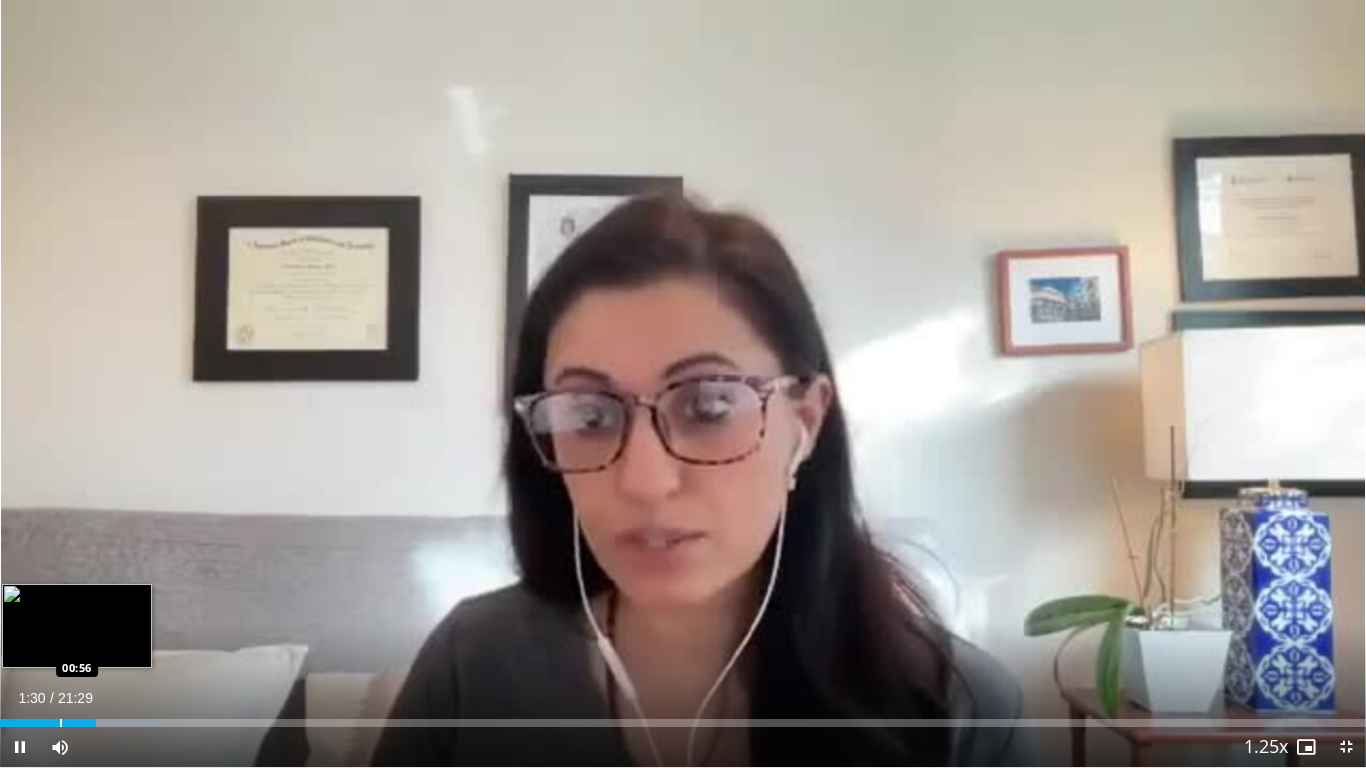 click at bounding box center (61, 723) 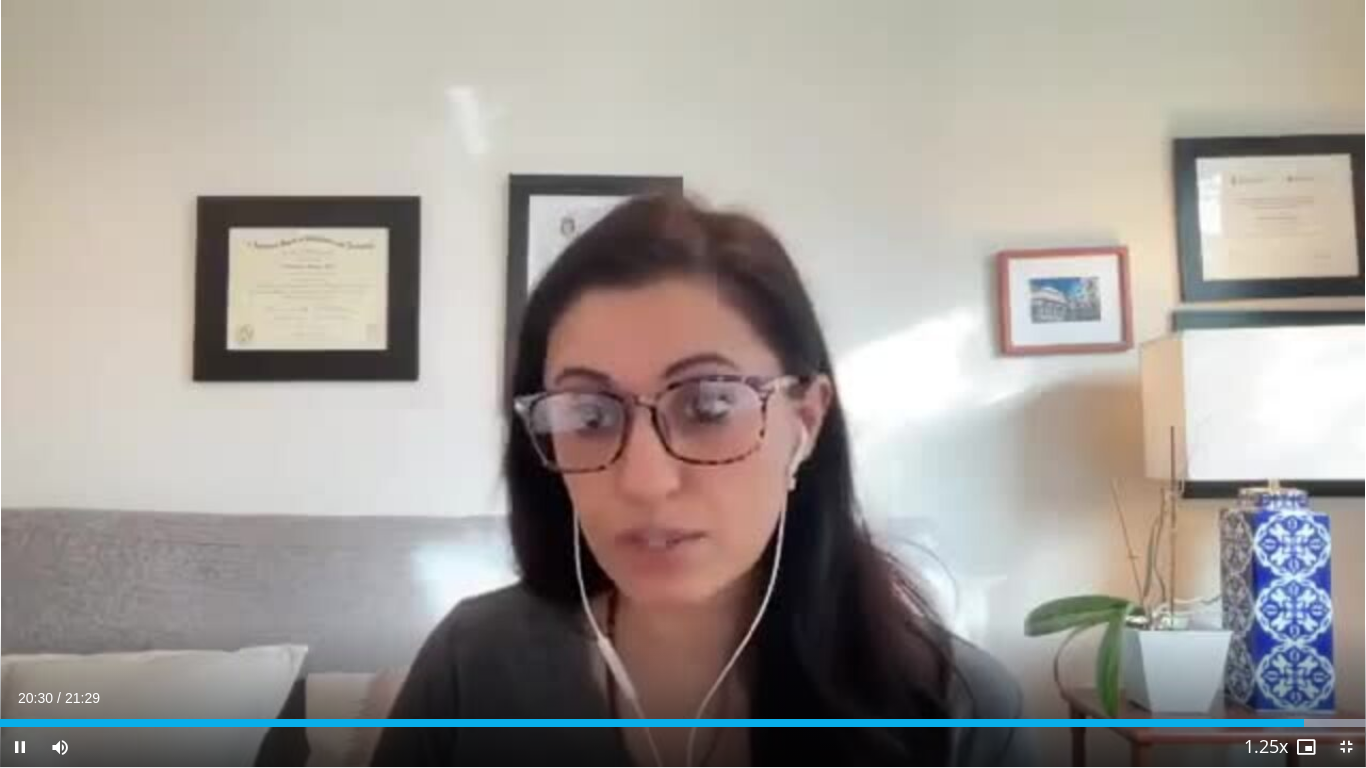 click at bounding box center [1346, 747] 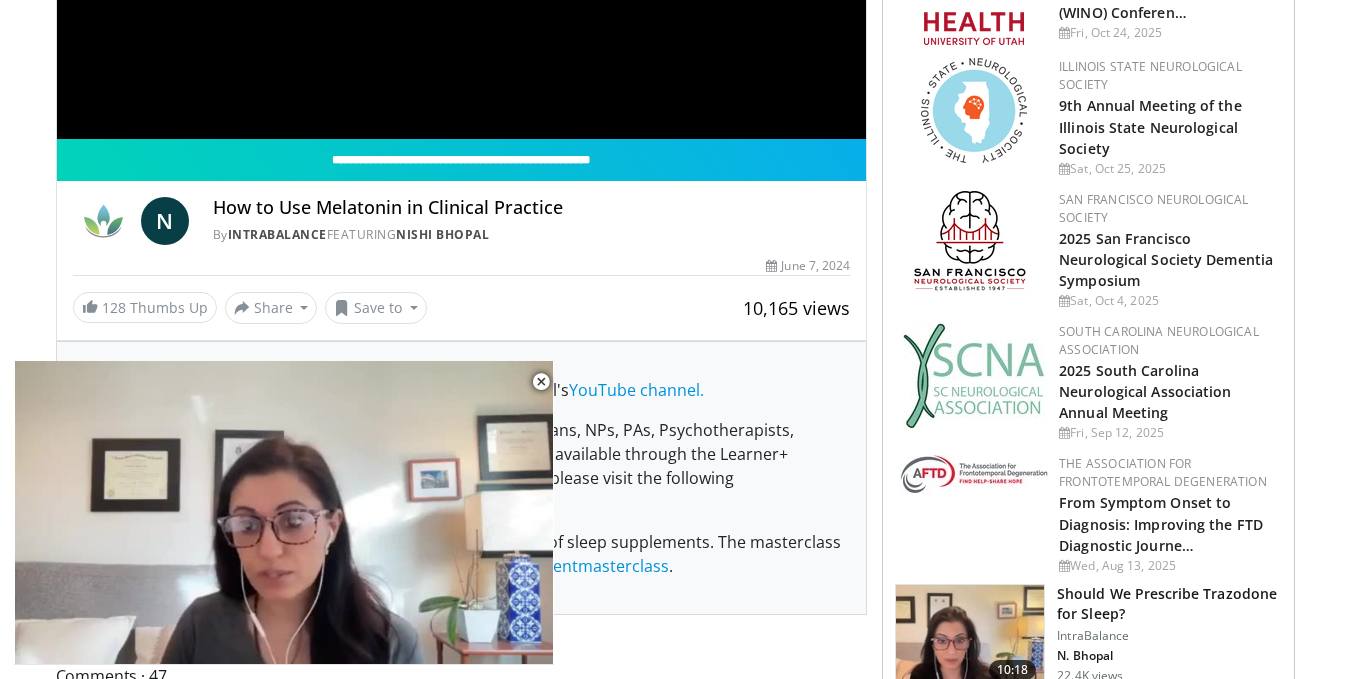 scroll, scrollTop: 0, scrollLeft: 0, axis: both 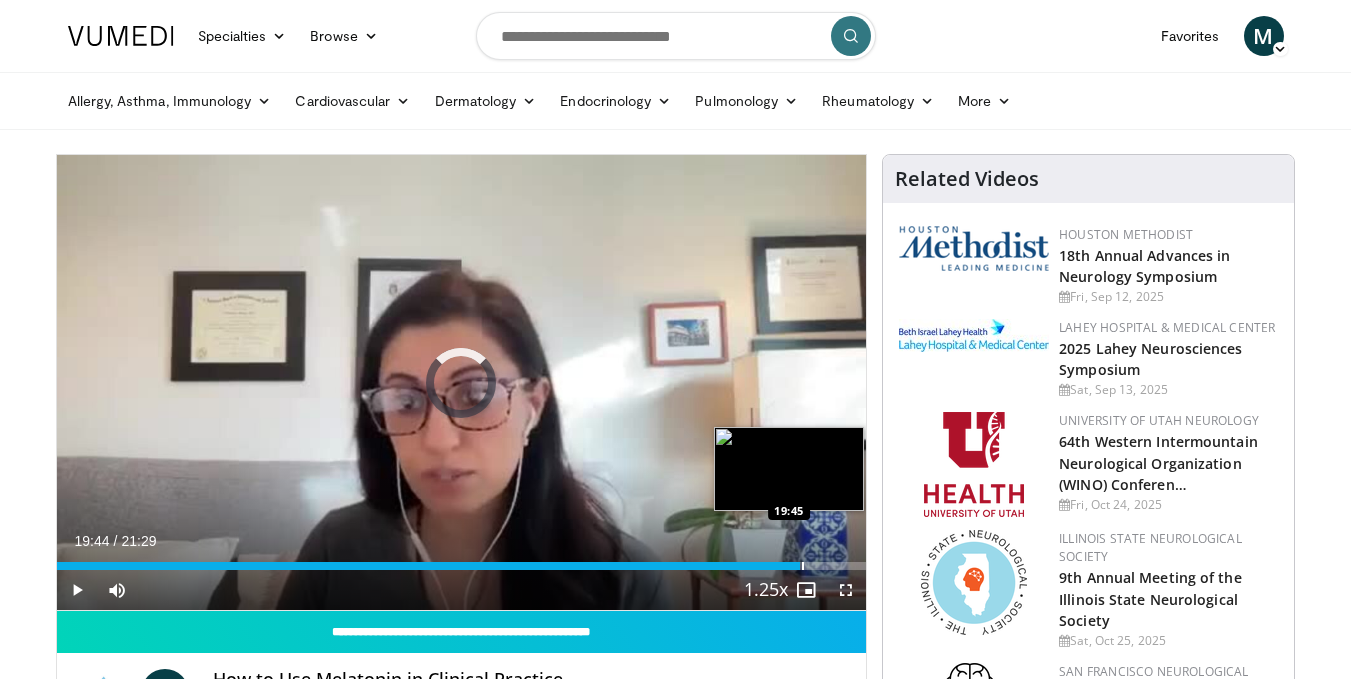 click at bounding box center (803, 566) 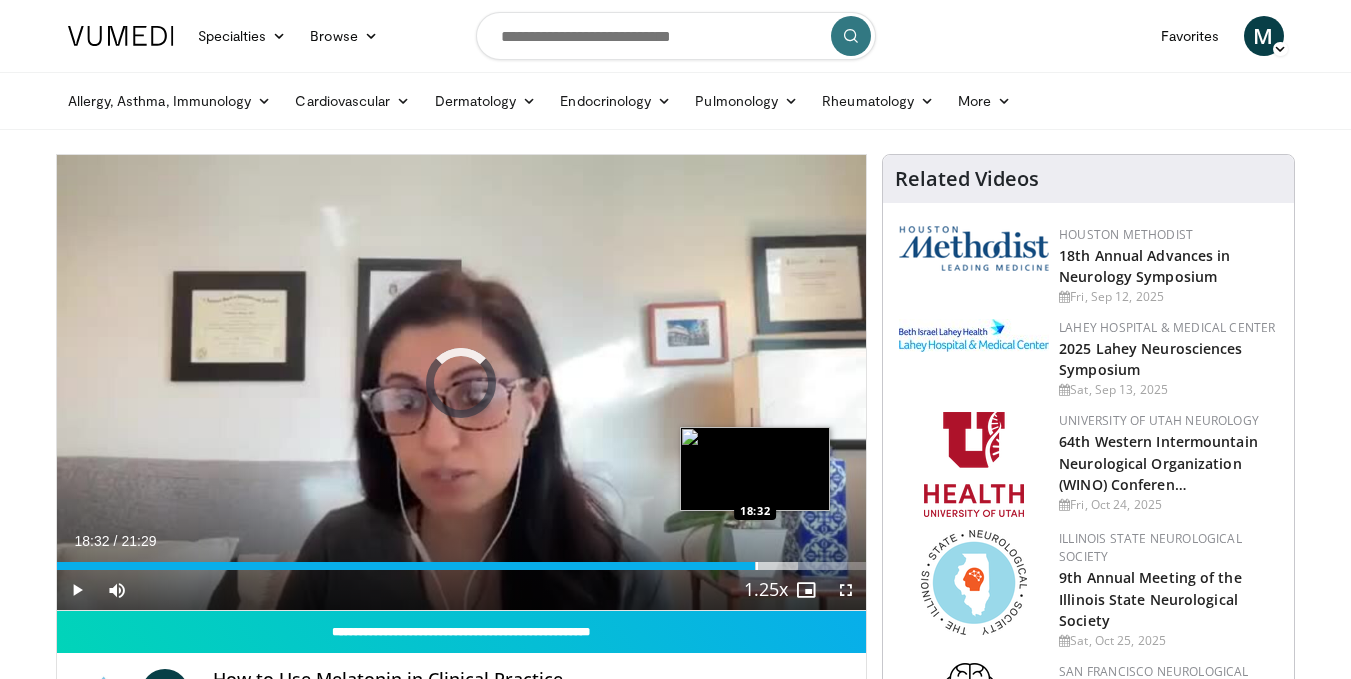 click on "Loaded :  97.58% 19:51 18:32" at bounding box center (462, 560) 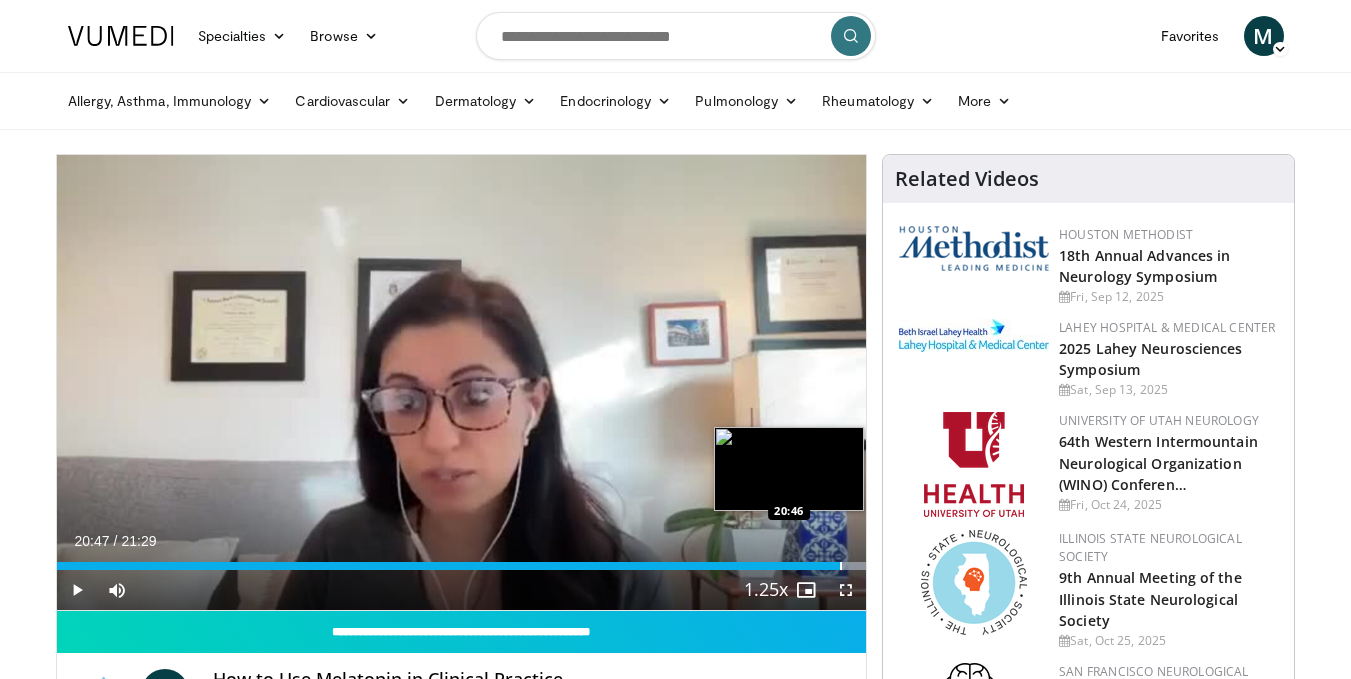 click on "Loaded :  100.00% 20:47 20:46" at bounding box center [462, 560] 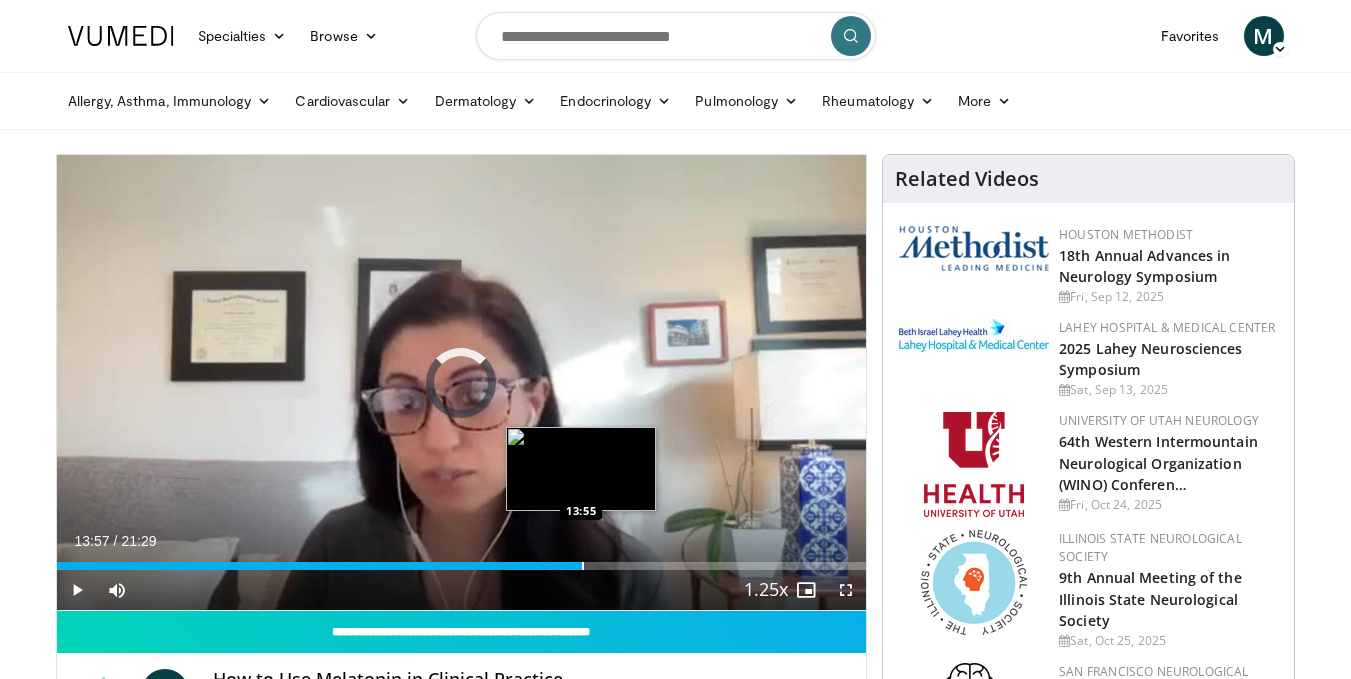click at bounding box center (583, 566) 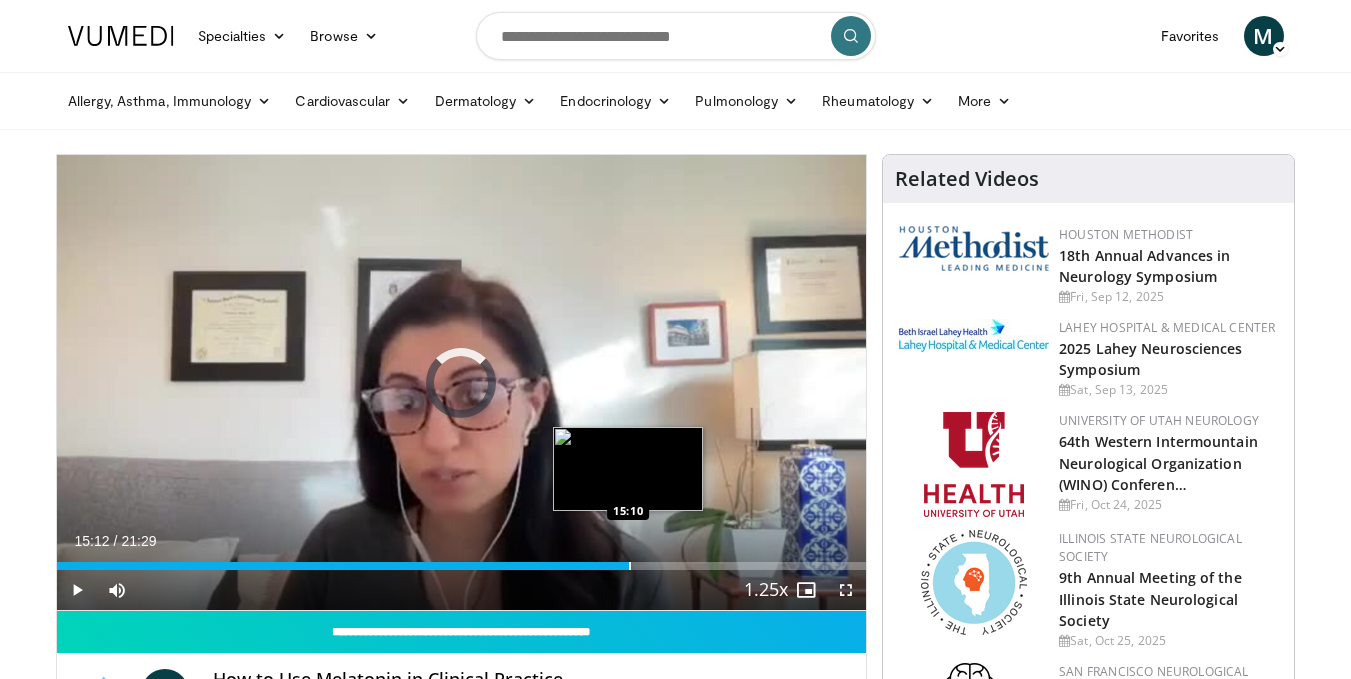 click at bounding box center (630, 566) 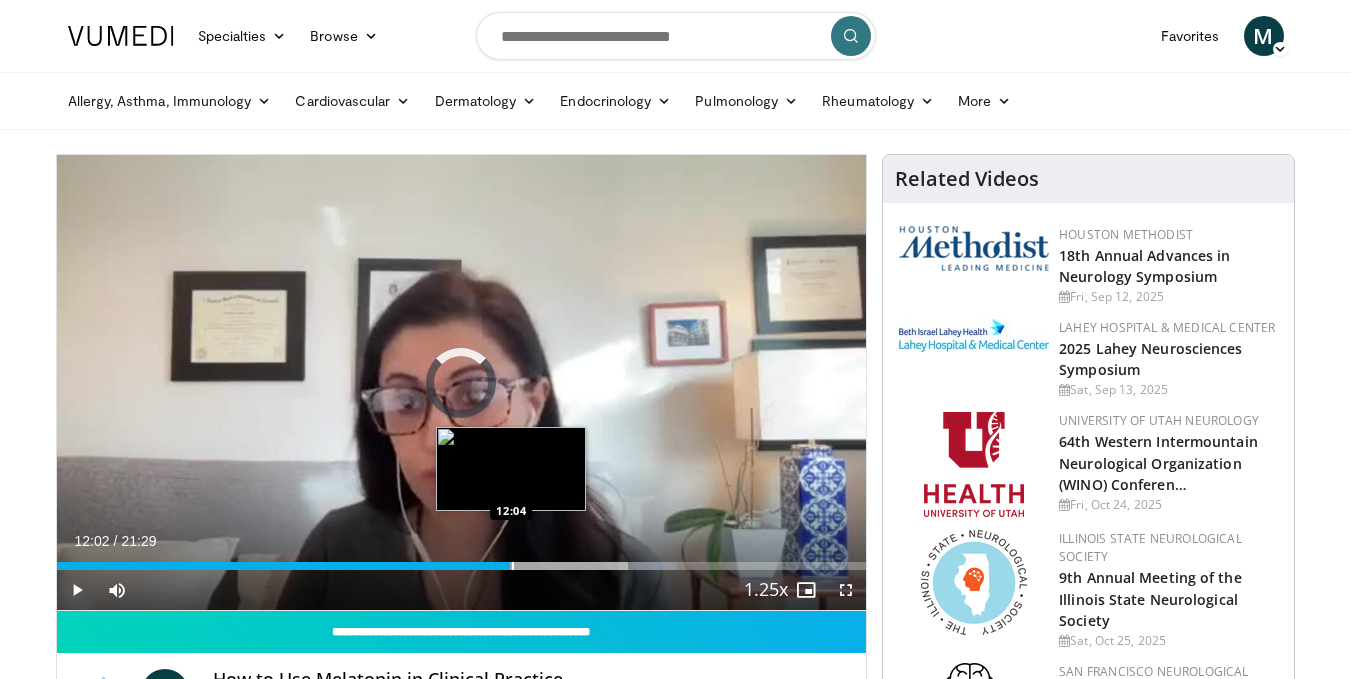 click on "Loaded :  76.67% 15:21 12:04" at bounding box center (462, 560) 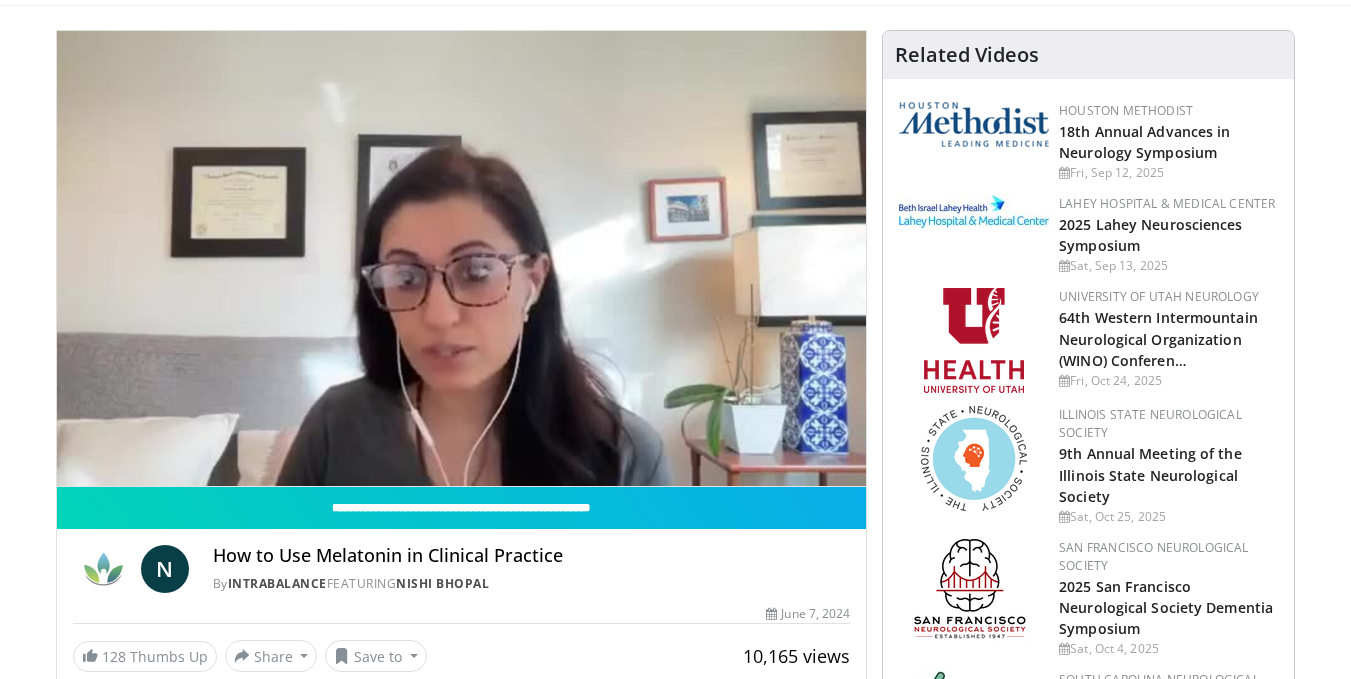 scroll, scrollTop: 149, scrollLeft: 0, axis: vertical 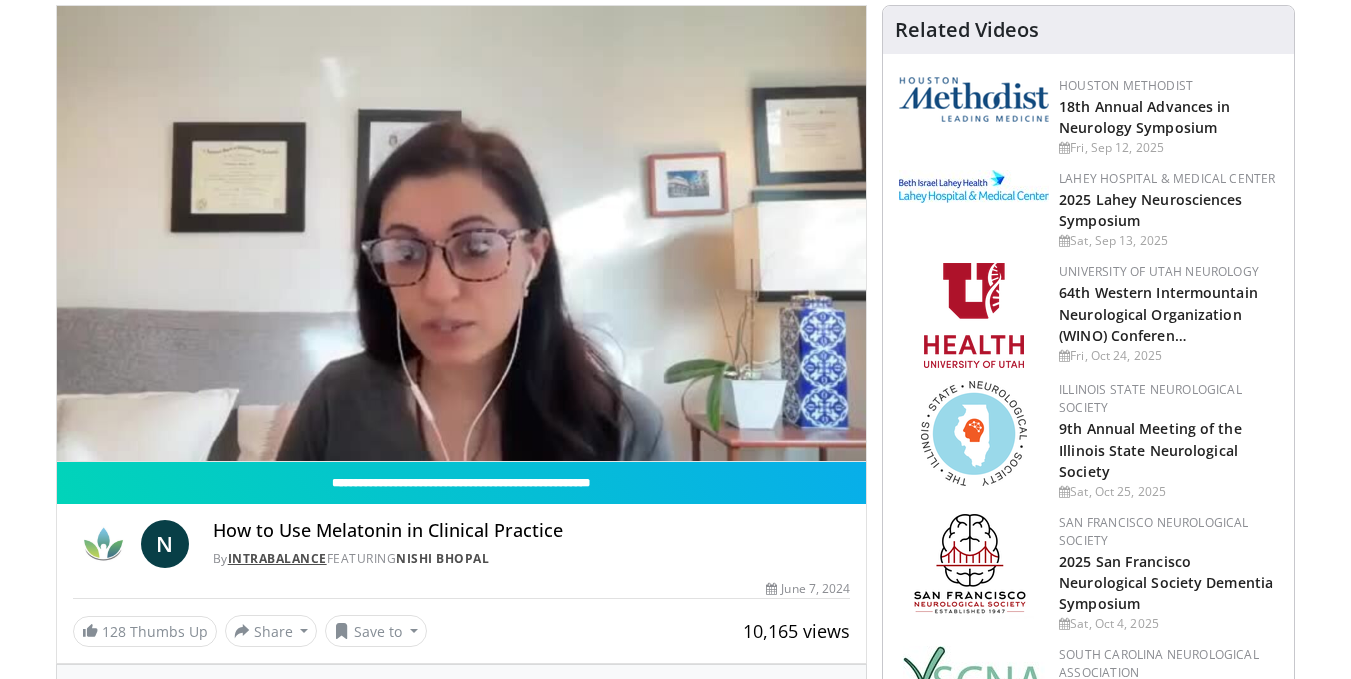 click on "IntraBalance" at bounding box center (277, 558) 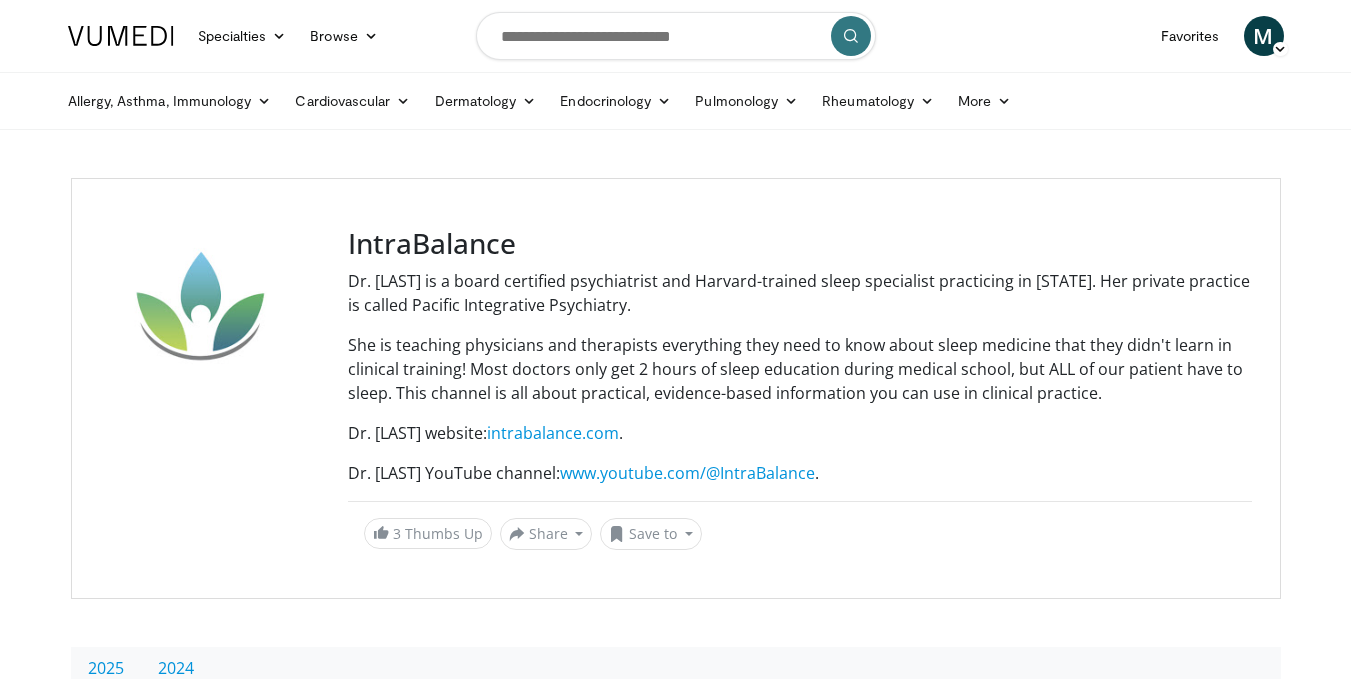 scroll, scrollTop: 0, scrollLeft: 0, axis: both 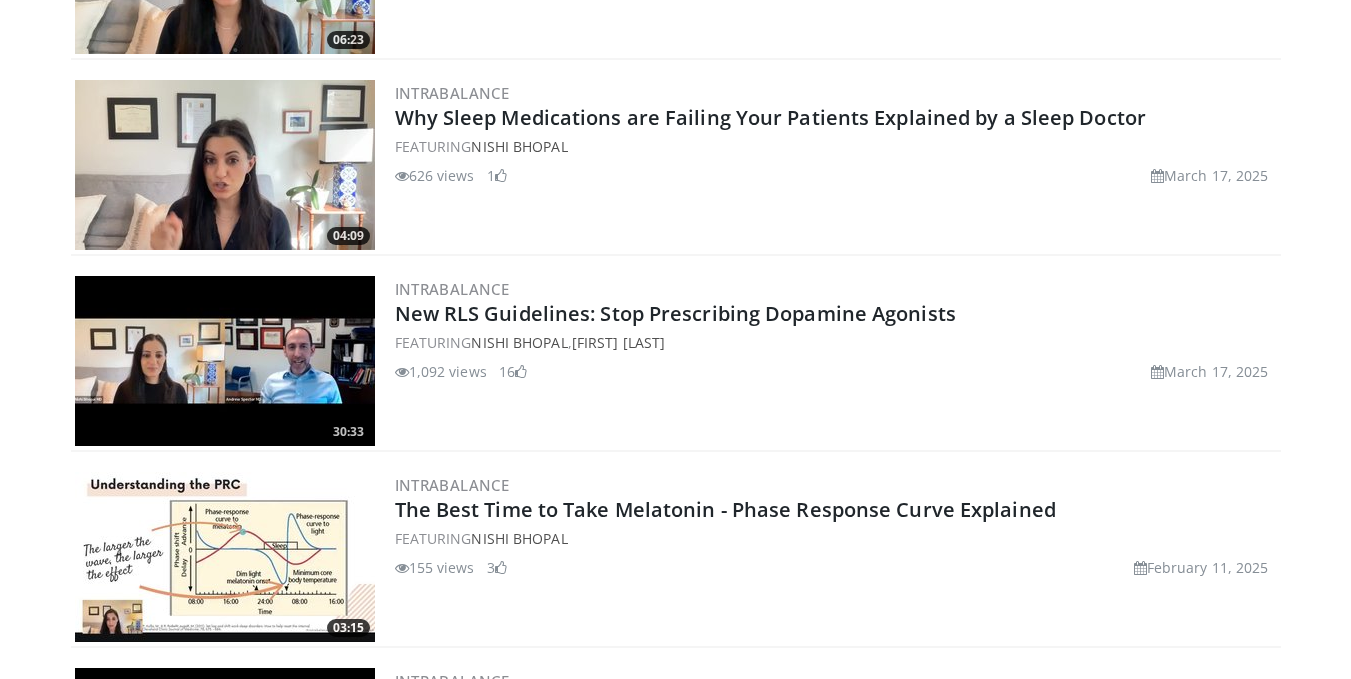 click at bounding box center [225, 165] 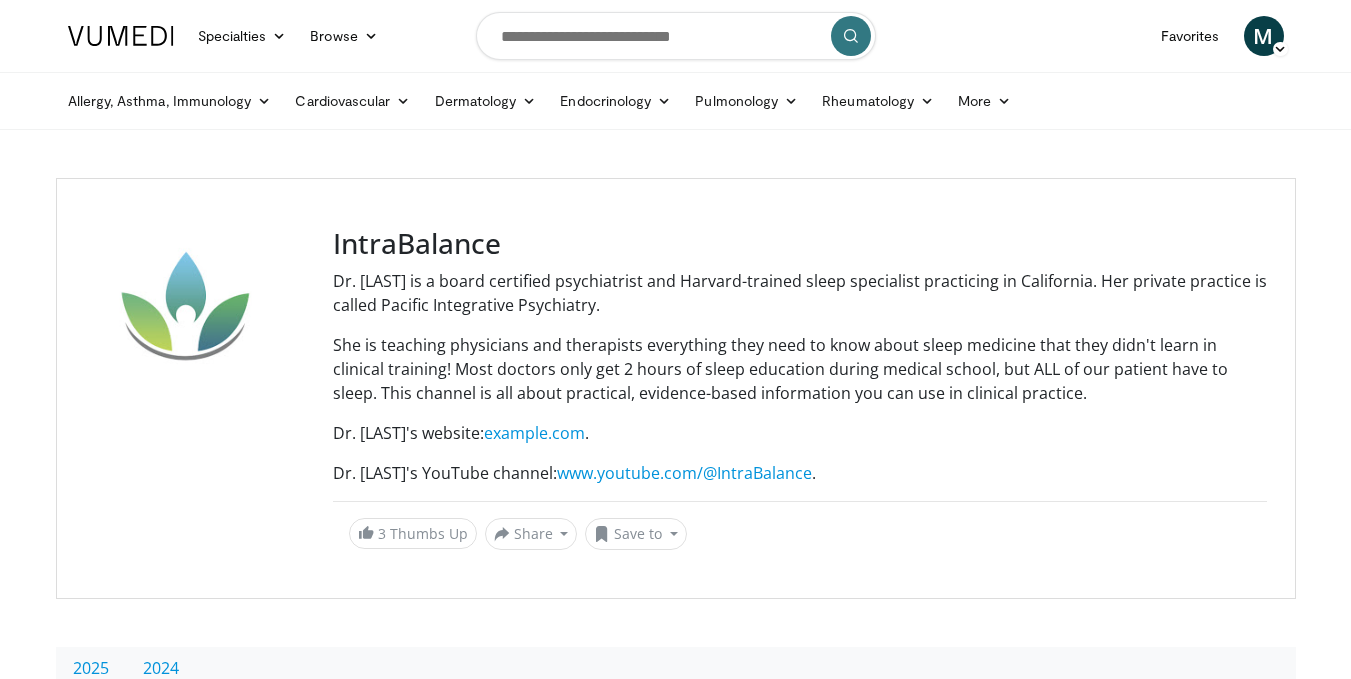 scroll, scrollTop: 0, scrollLeft: 0, axis: both 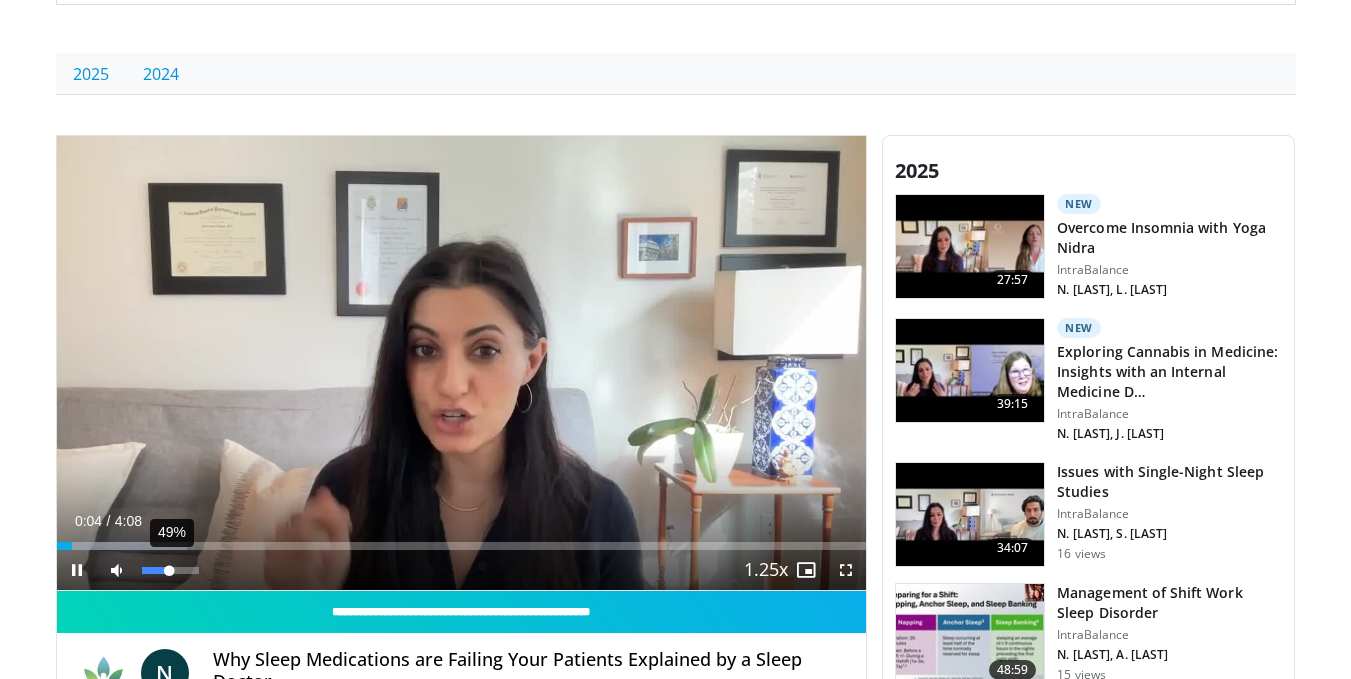 click on "49%" at bounding box center [170, 570] 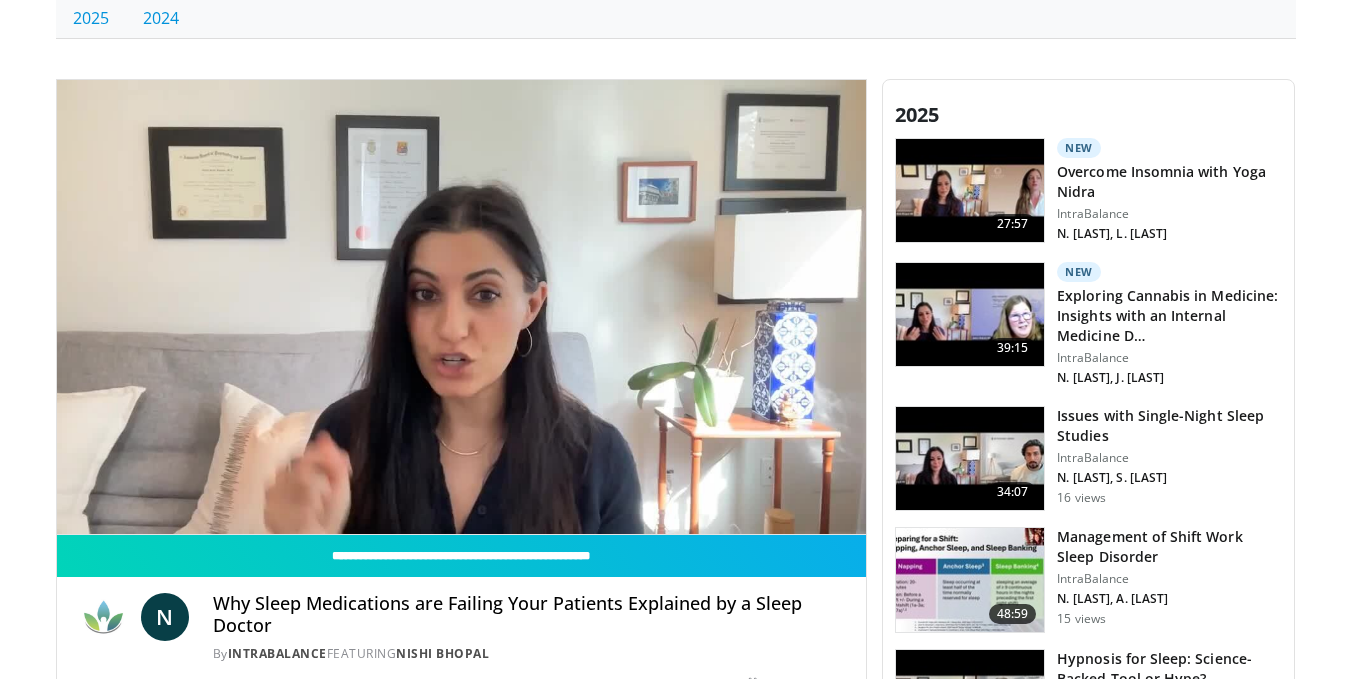 scroll, scrollTop: 654, scrollLeft: 0, axis: vertical 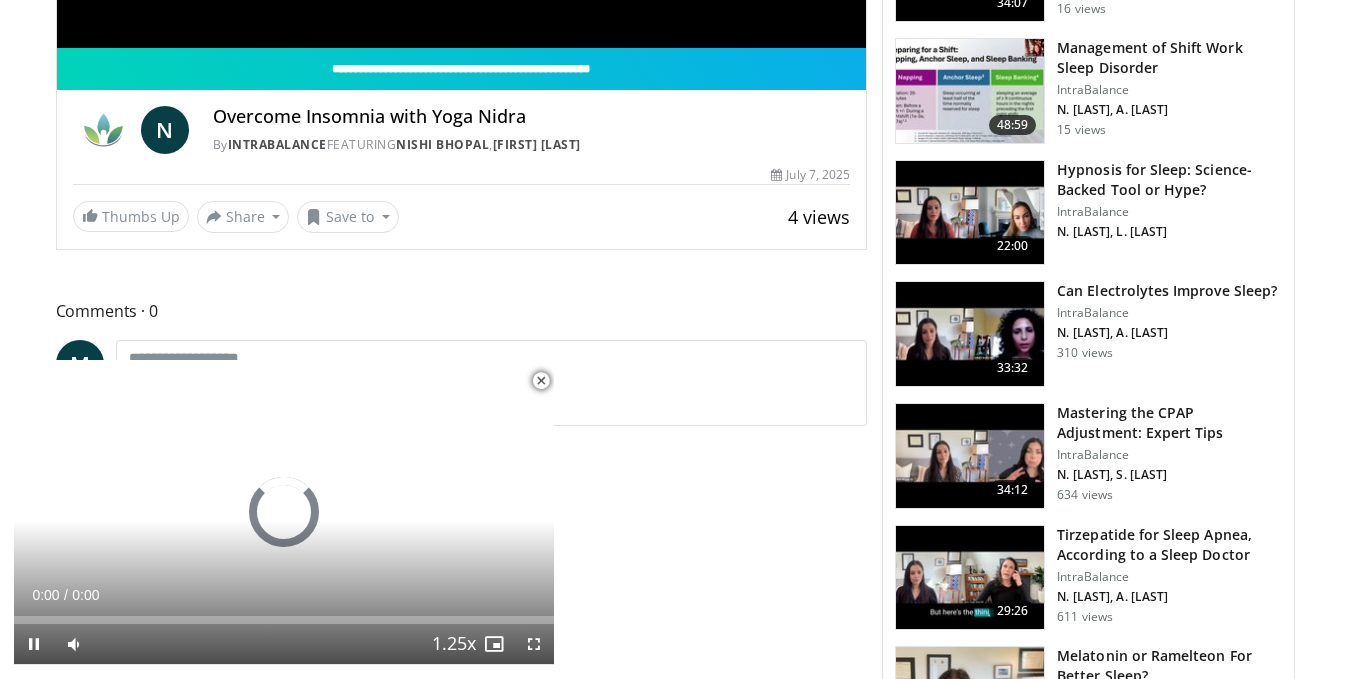 drag, startPoint x: 1365, startPoint y: 90, endPoint x: 1356, endPoint y: 341, distance: 251.1613 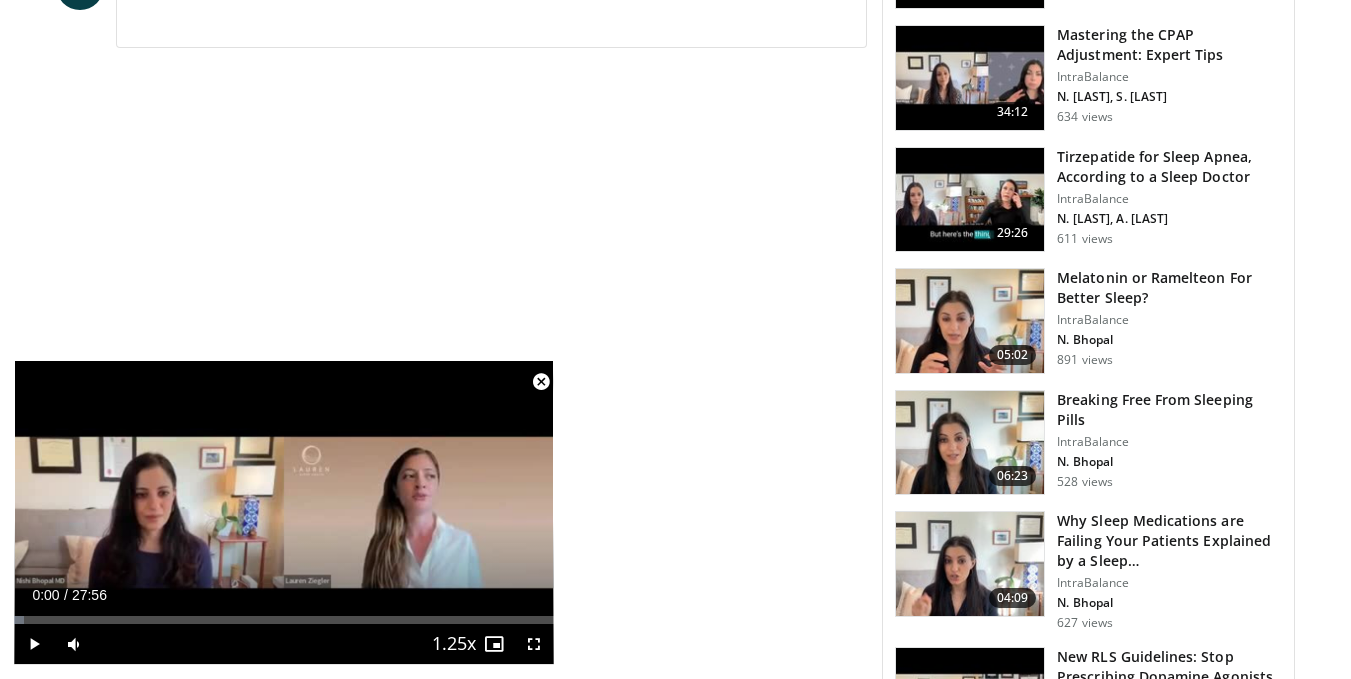 scroll, scrollTop: 1536, scrollLeft: 0, axis: vertical 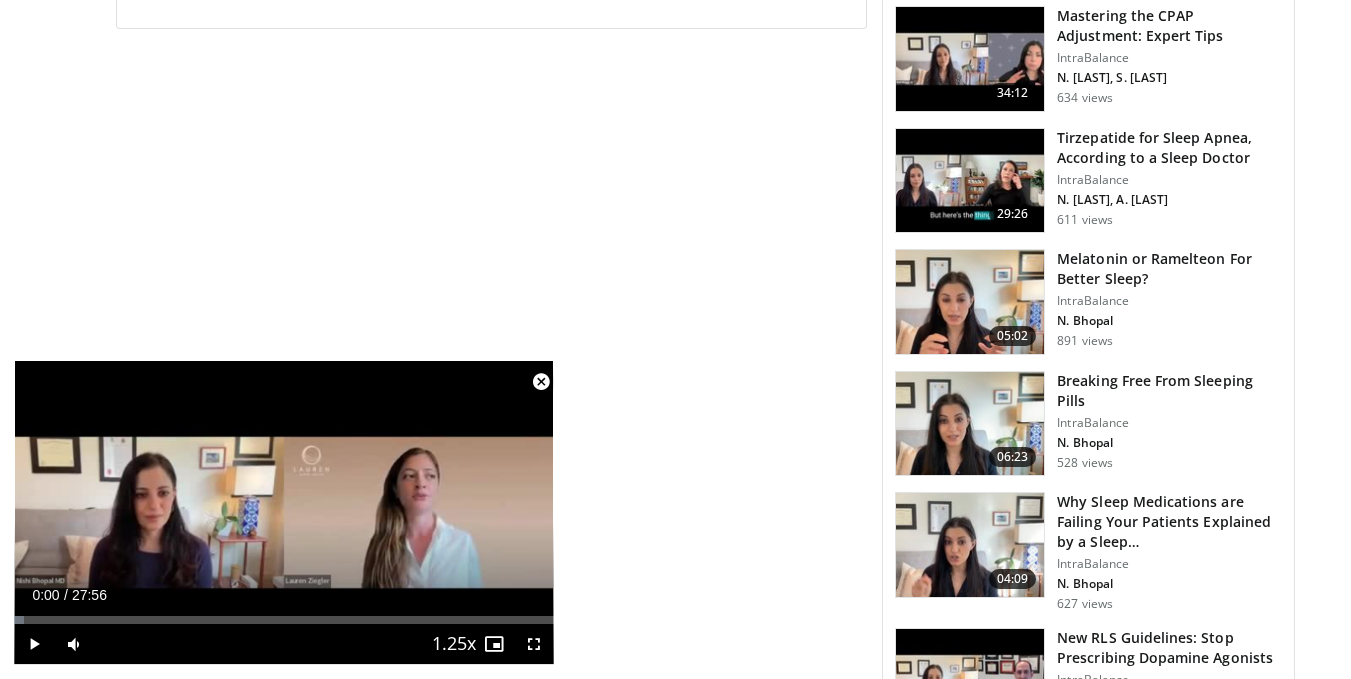 click at bounding box center [970, 424] 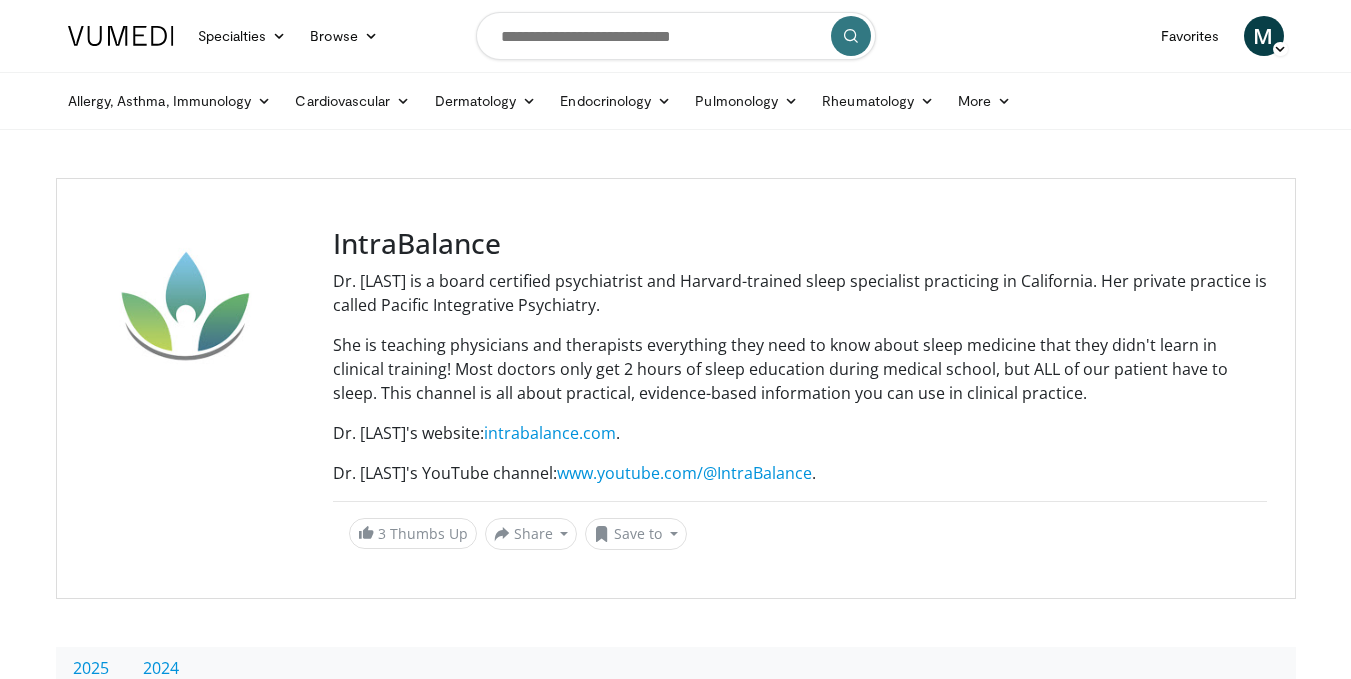 scroll, scrollTop: 0, scrollLeft: 0, axis: both 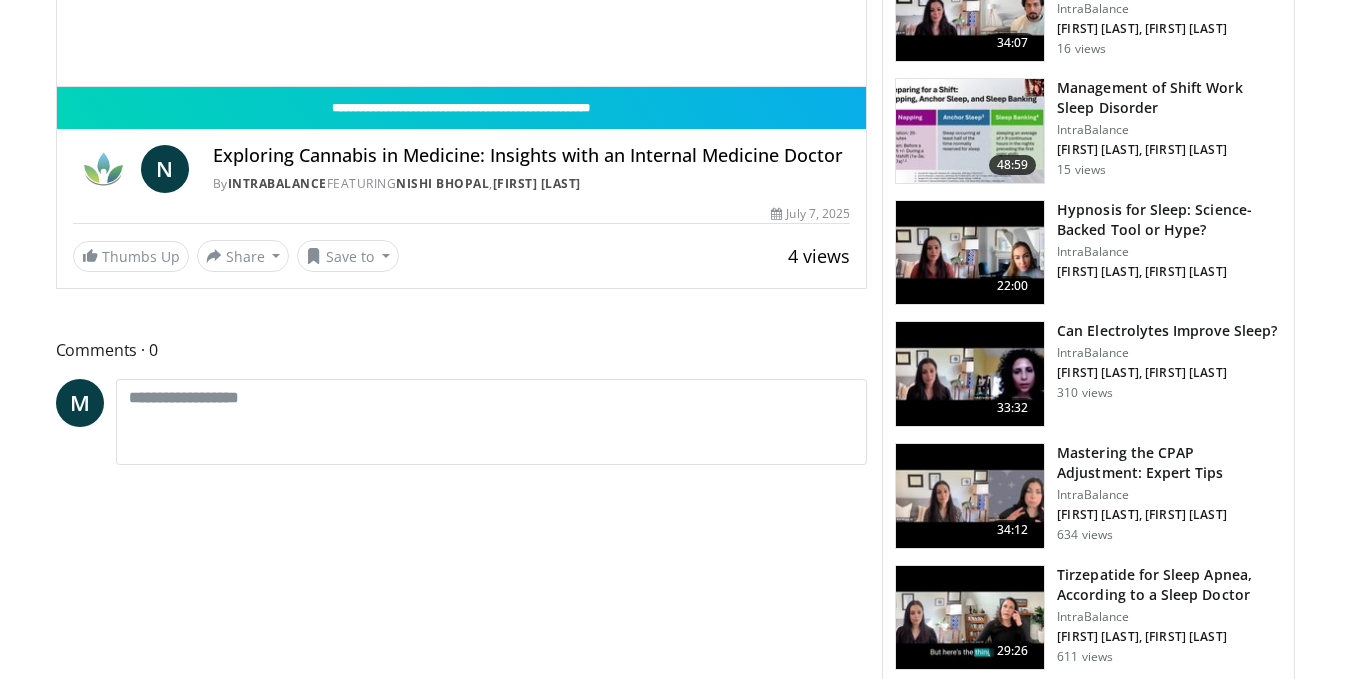 drag, startPoint x: 1358, startPoint y: 151, endPoint x: 1346, endPoint y: 447, distance: 296.24313 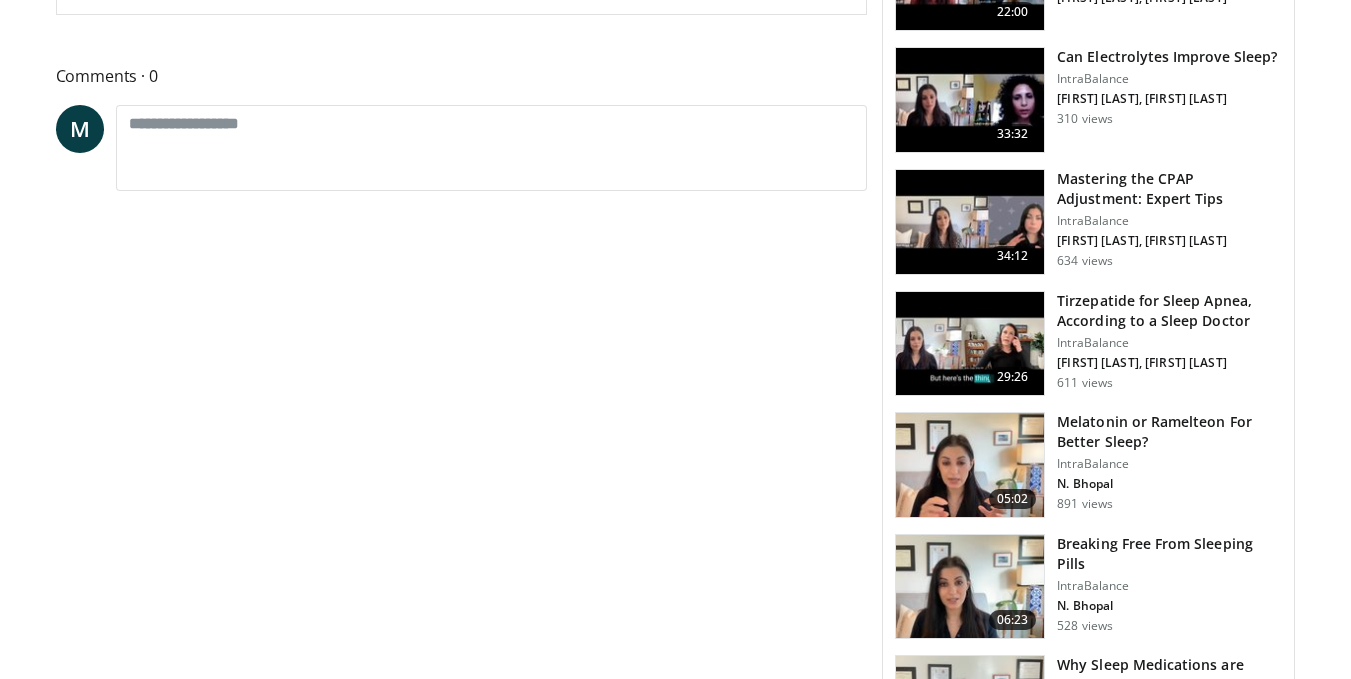 drag, startPoint x: 1346, startPoint y: 447, endPoint x: 1343, endPoint y: 490, distance: 43.104523 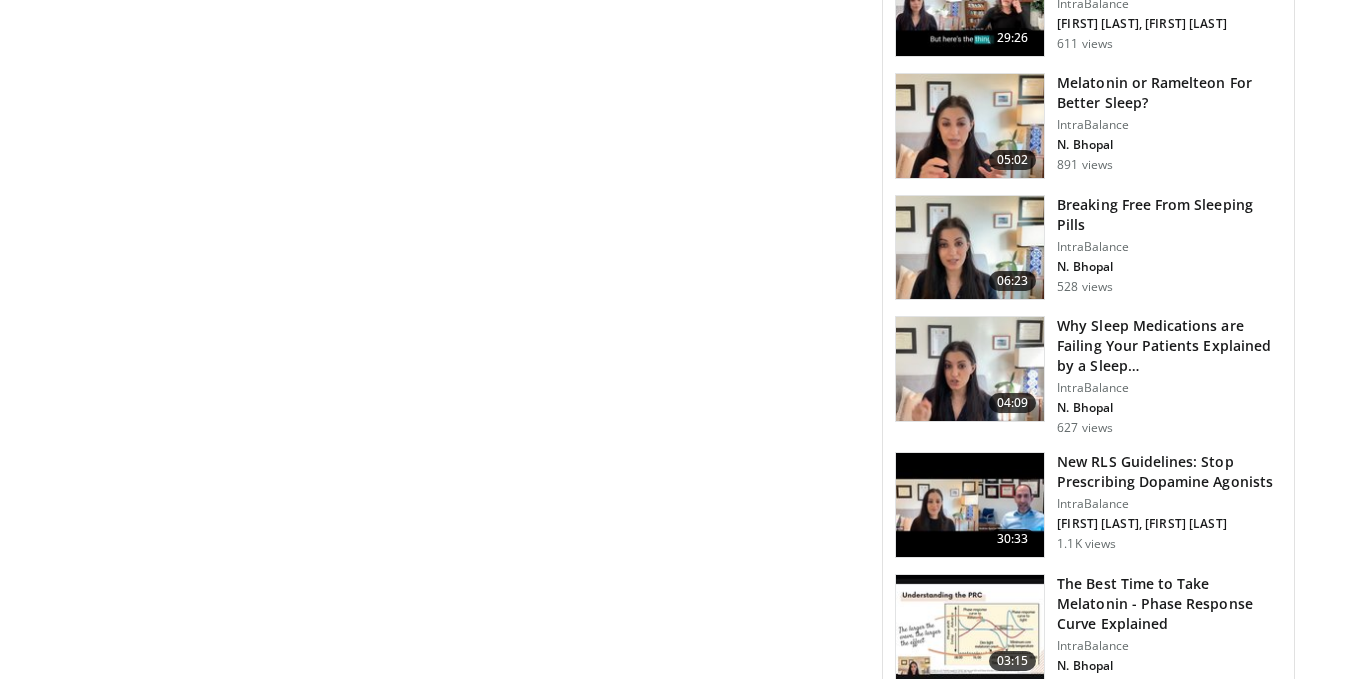 scroll, scrollTop: 1911, scrollLeft: 0, axis: vertical 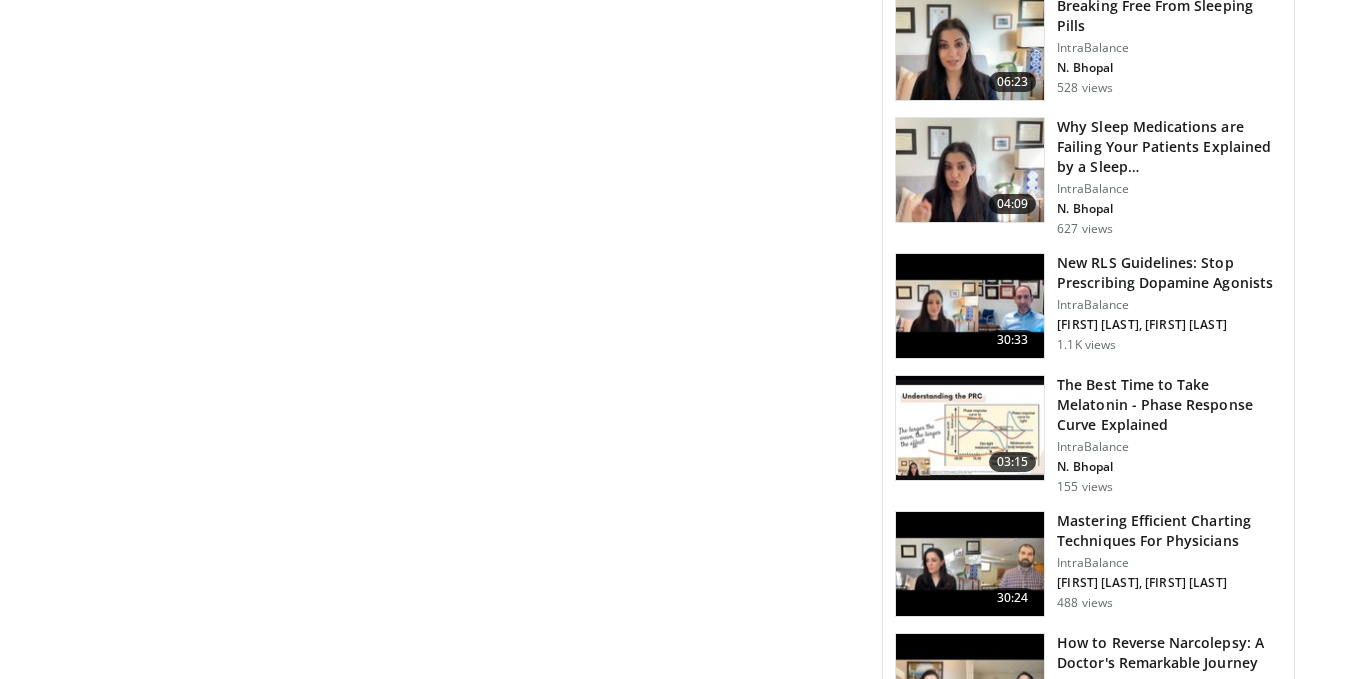 click on "The Best Time to Take Melatonin - Phase Response Curve Explained" at bounding box center [1169, 405] 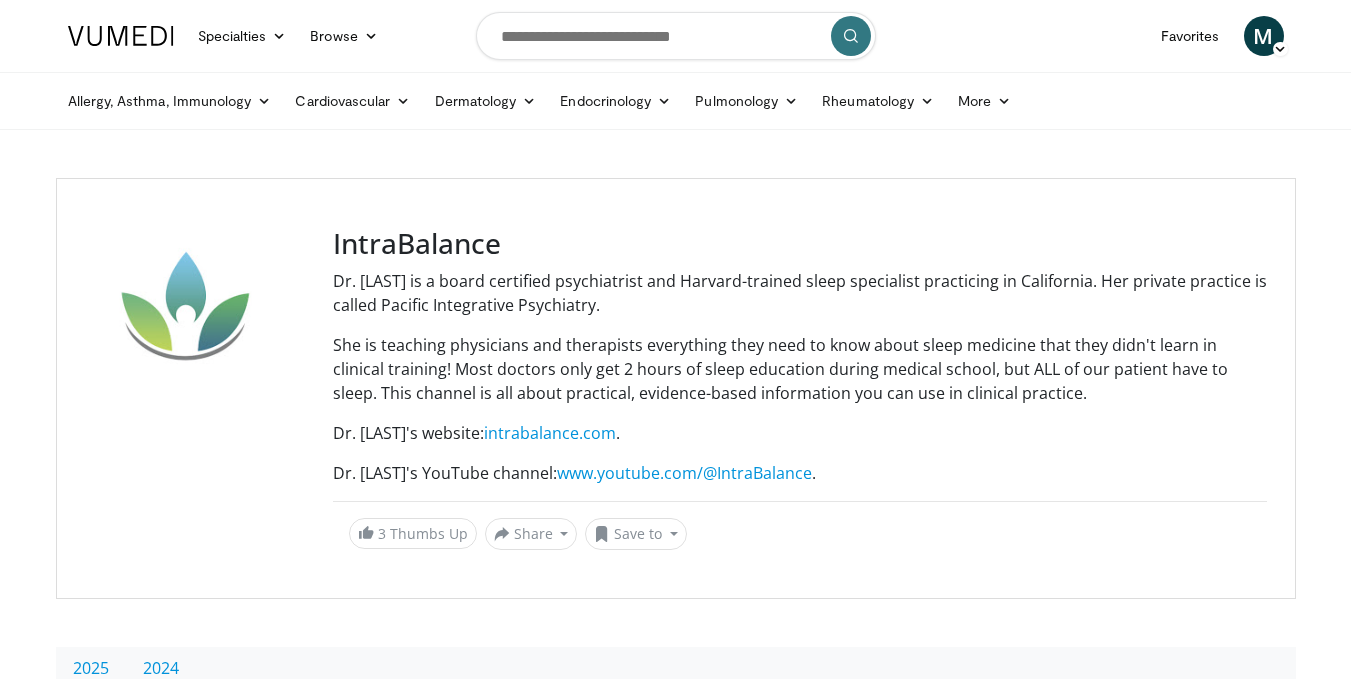 scroll, scrollTop: 0, scrollLeft: 0, axis: both 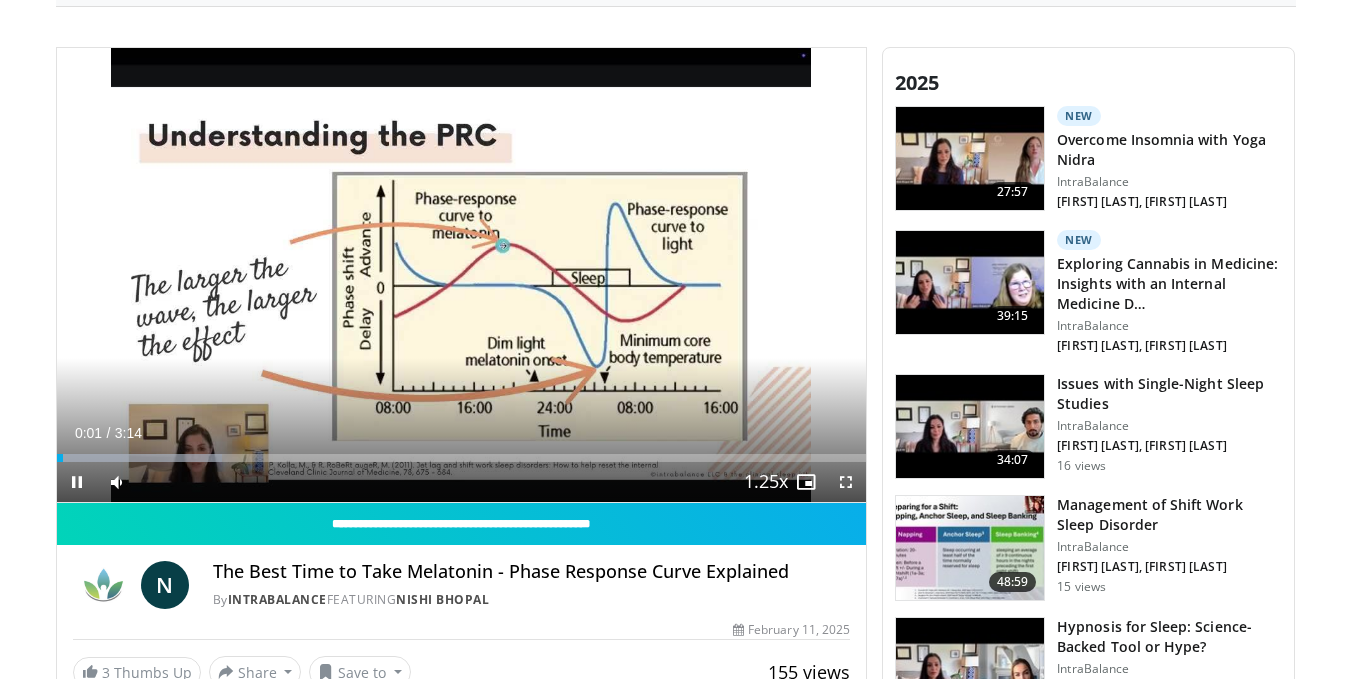 drag, startPoint x: 1356, startPoint y: 154, endPoint x: 1332, endPoint y: 301, distance: 148.9463 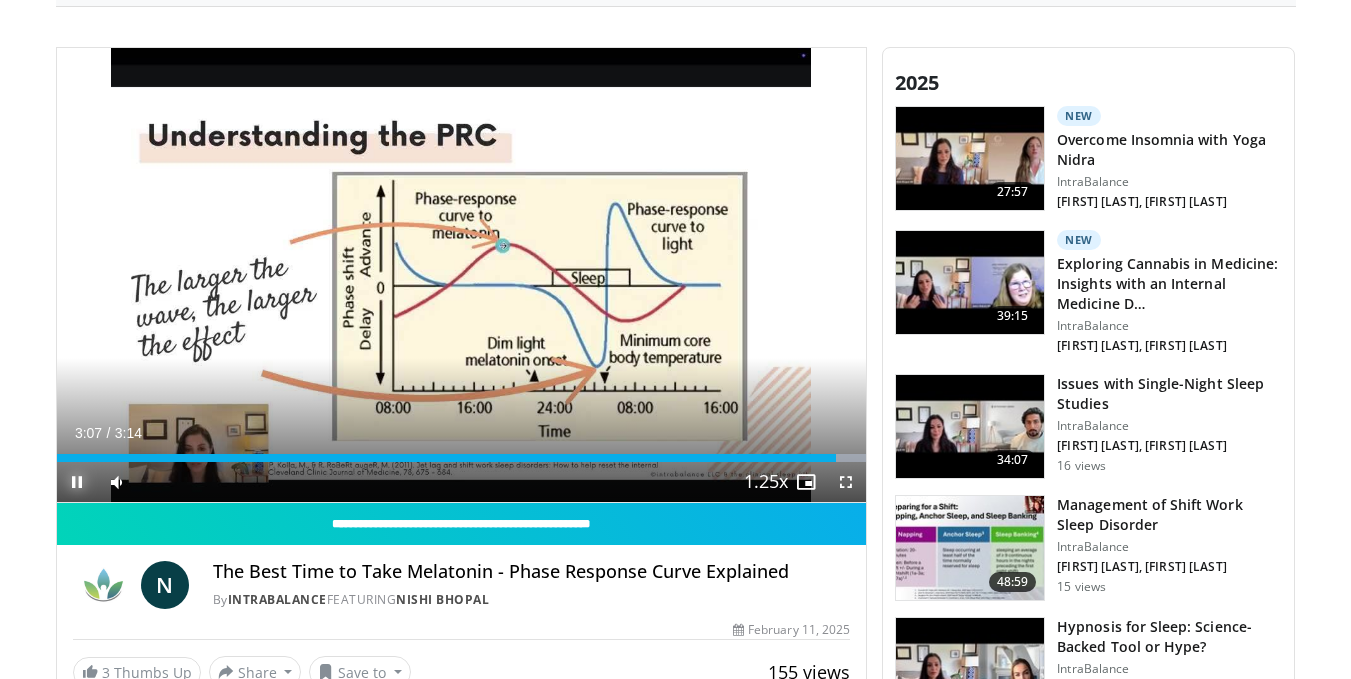 click at bounding box center [77, 482] 